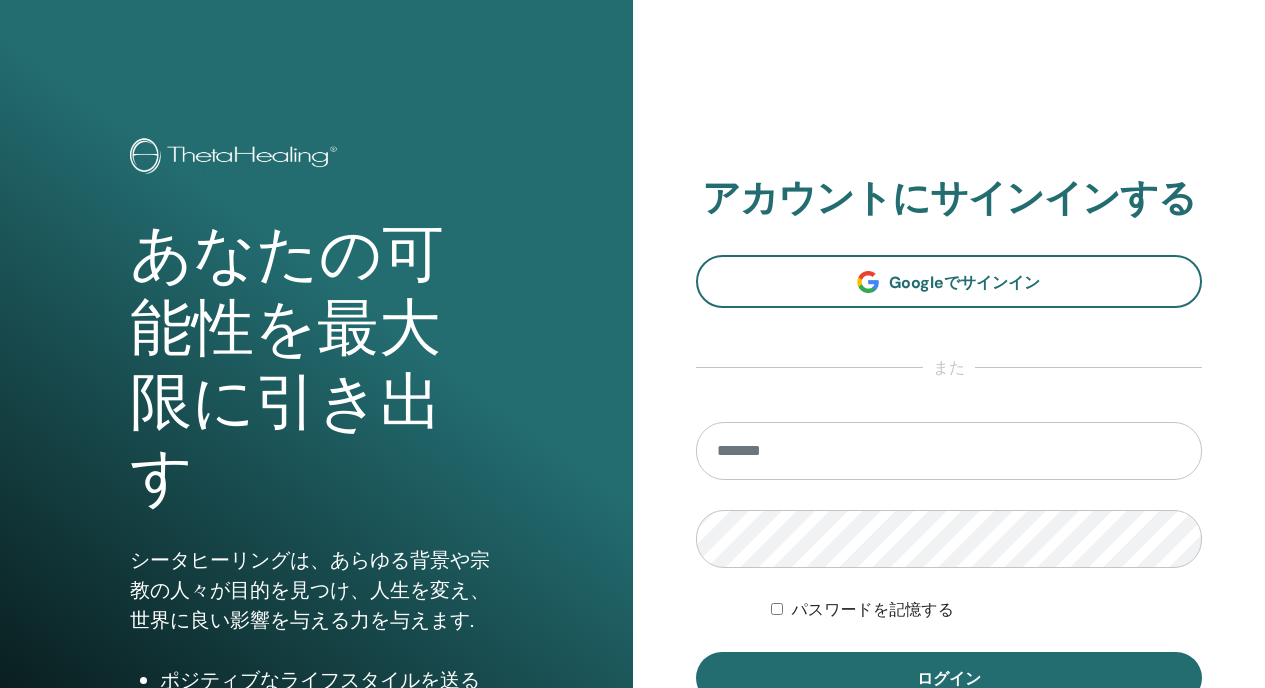scroll, scrollTop: 0, scrollLeft: 0, axis: both 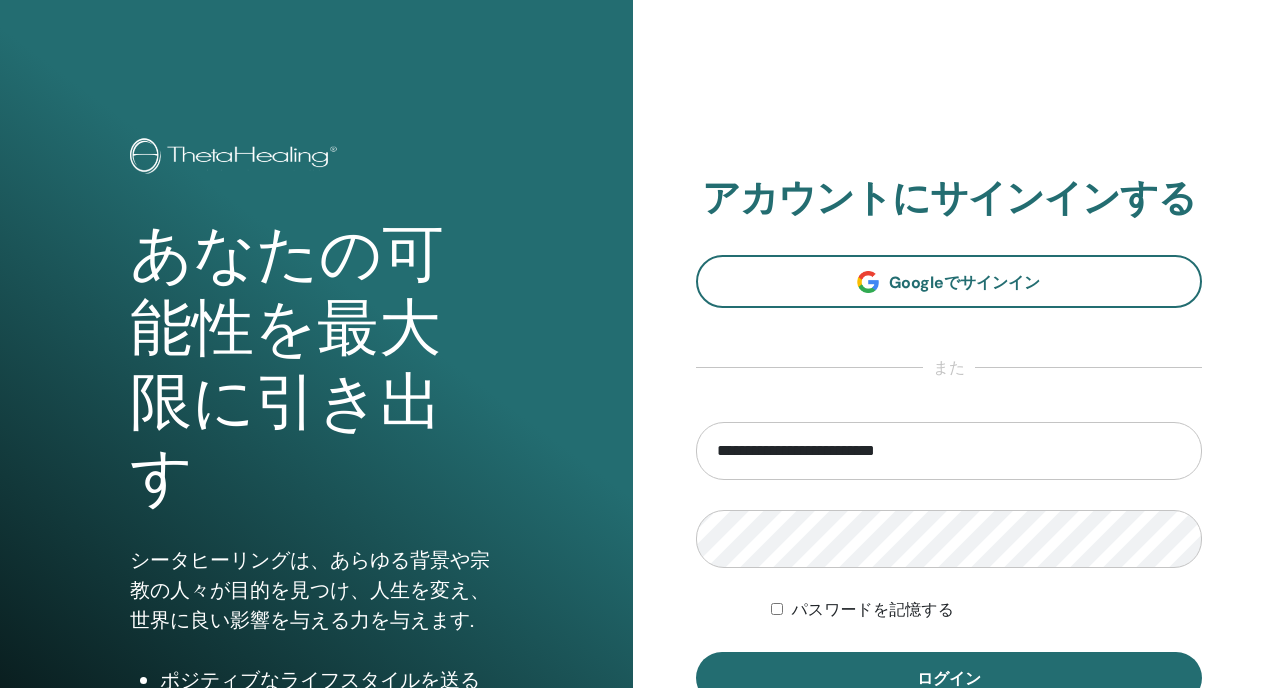 type on "**********" 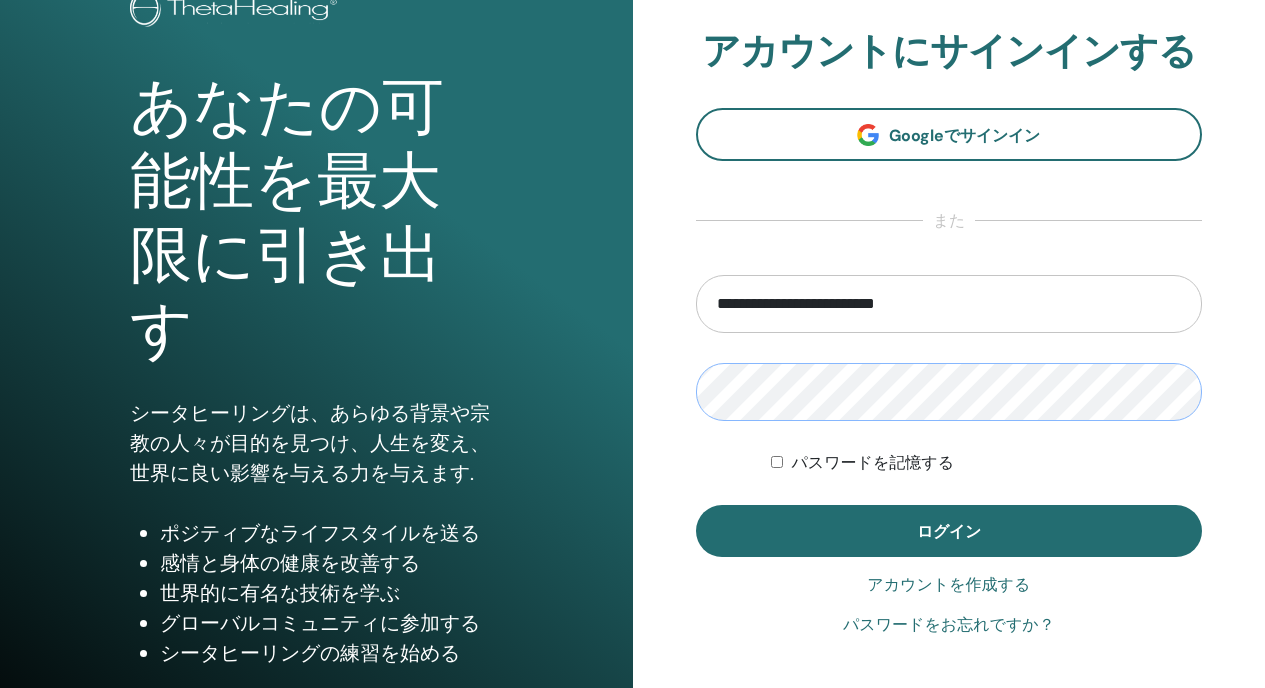 scroll, scrollTop: 162, scrollLeft: 0, axis: vertical 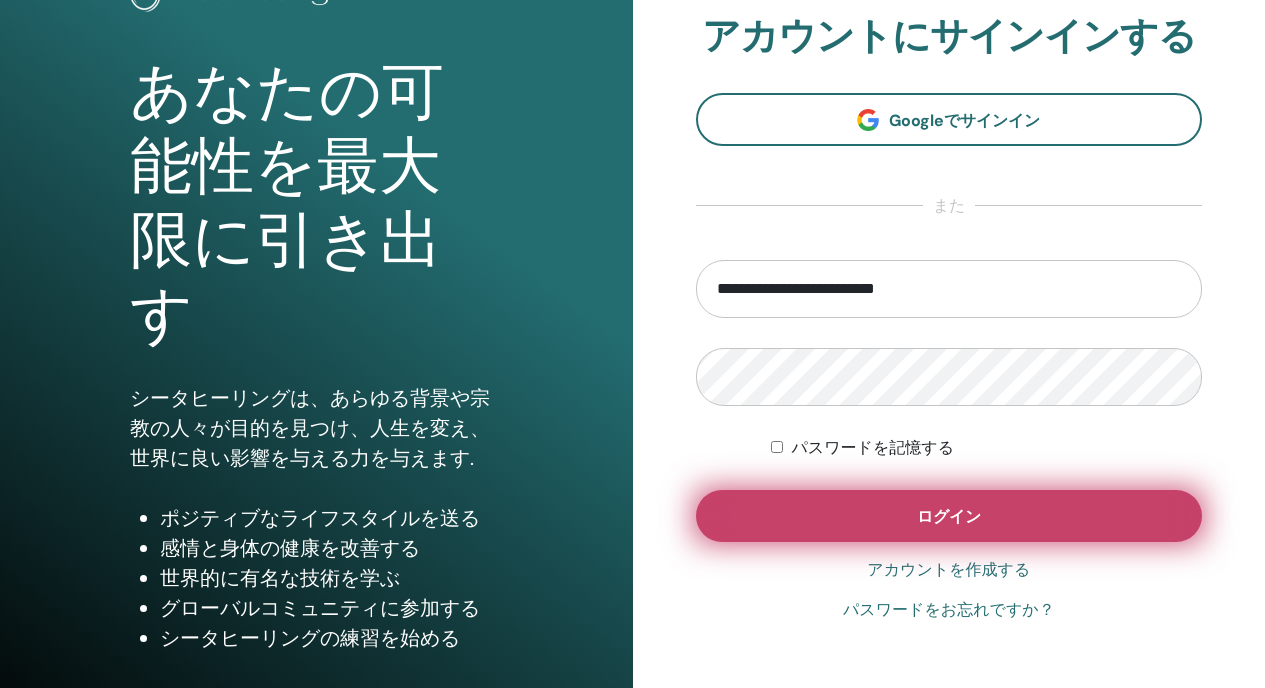 click on "ログイン" at bounding box center (949, 516) 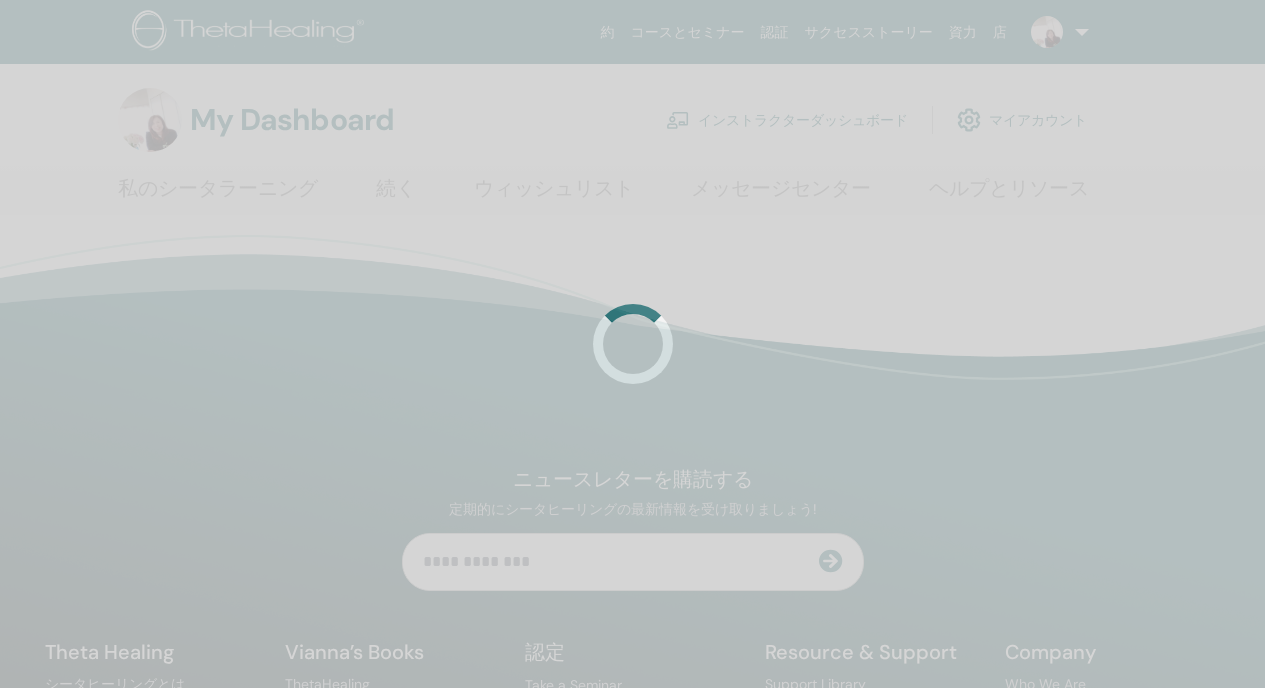 scroll, scrollTop: 0, scrollLeft: 0, axis: both 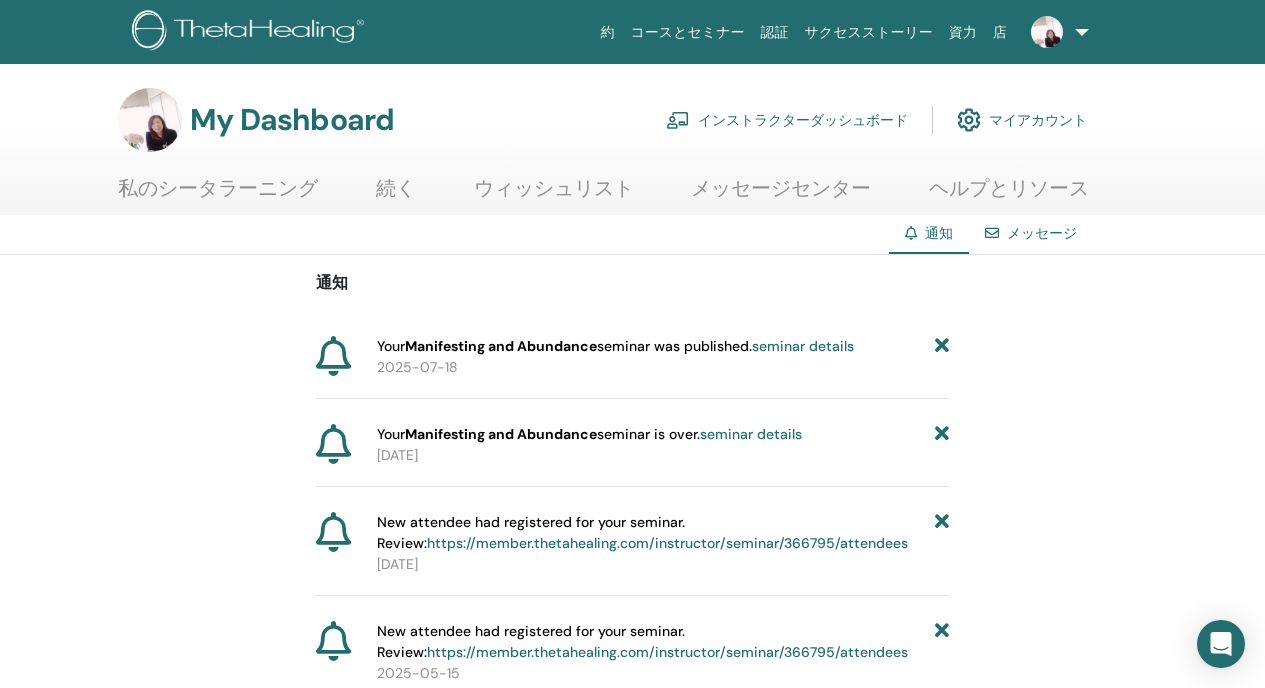 click on "インストラクターダッシュボード" at bounding box center (787, 120) 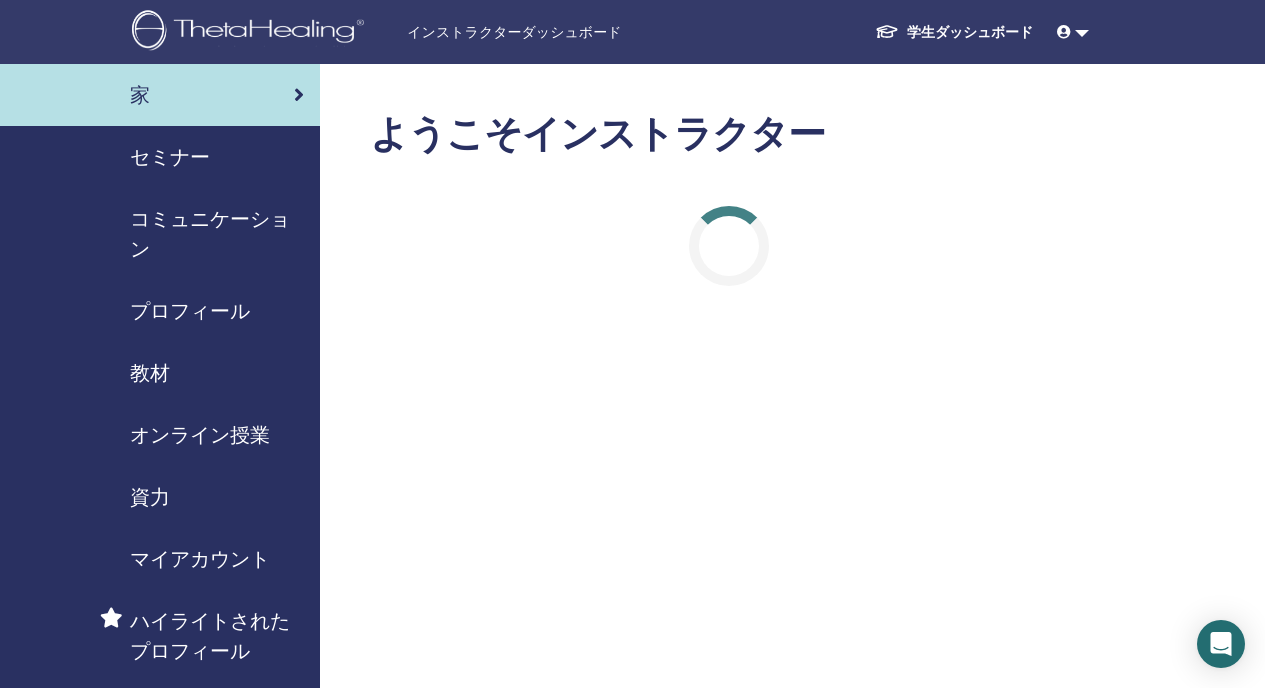 scroll, scrollTop: 0, scrollLeft: 0, axis: both 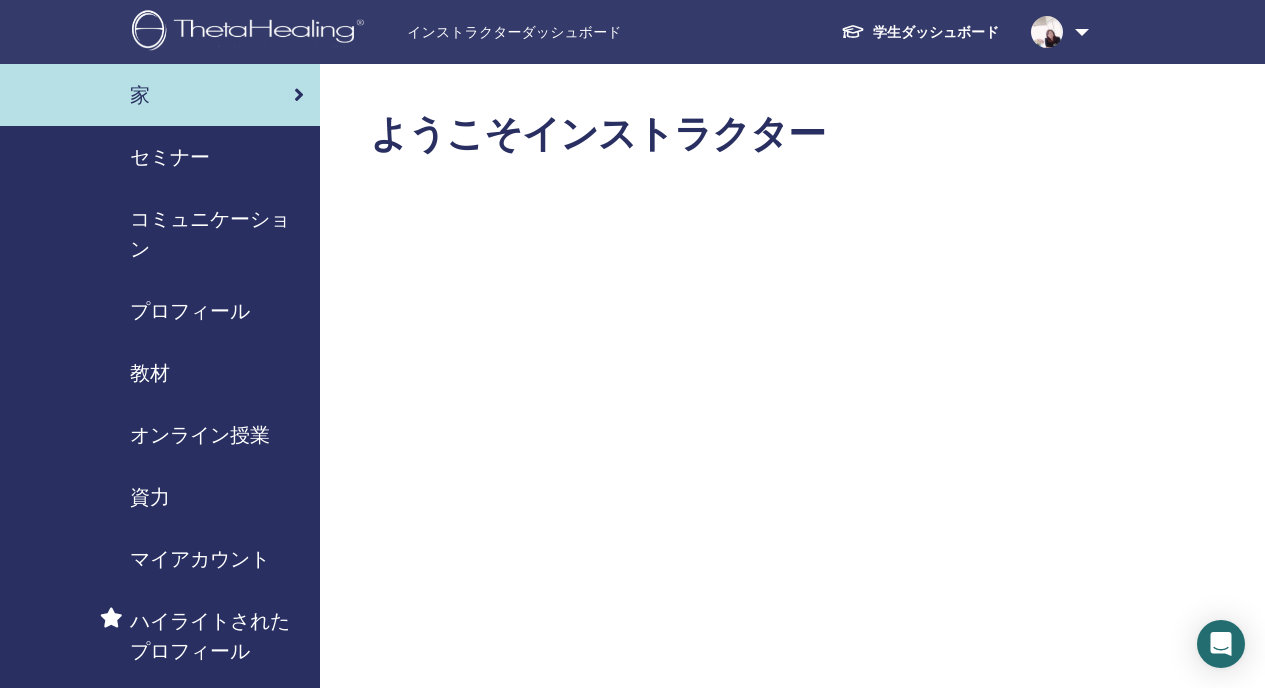 click on "セミナー" at bounding box center [160, 157] 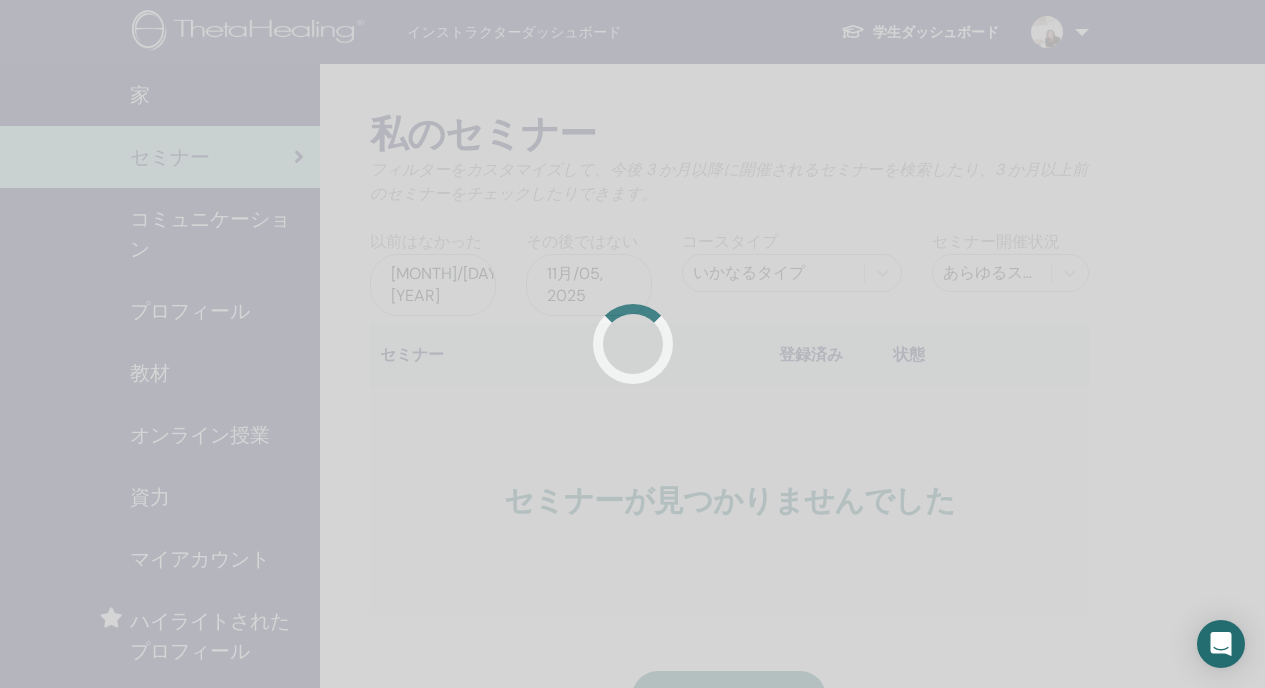 scroll, scrollTop: 0, scrollLeft: 0, axis: both 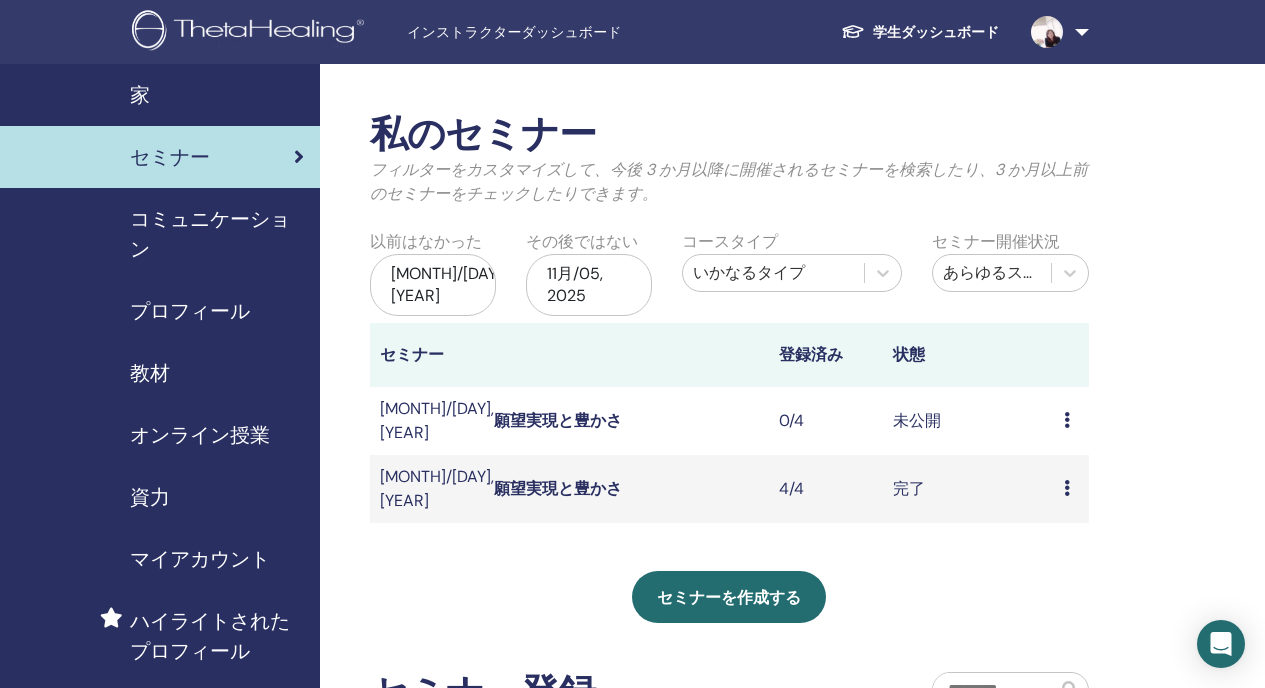 click at bounding box center (1067, 420) 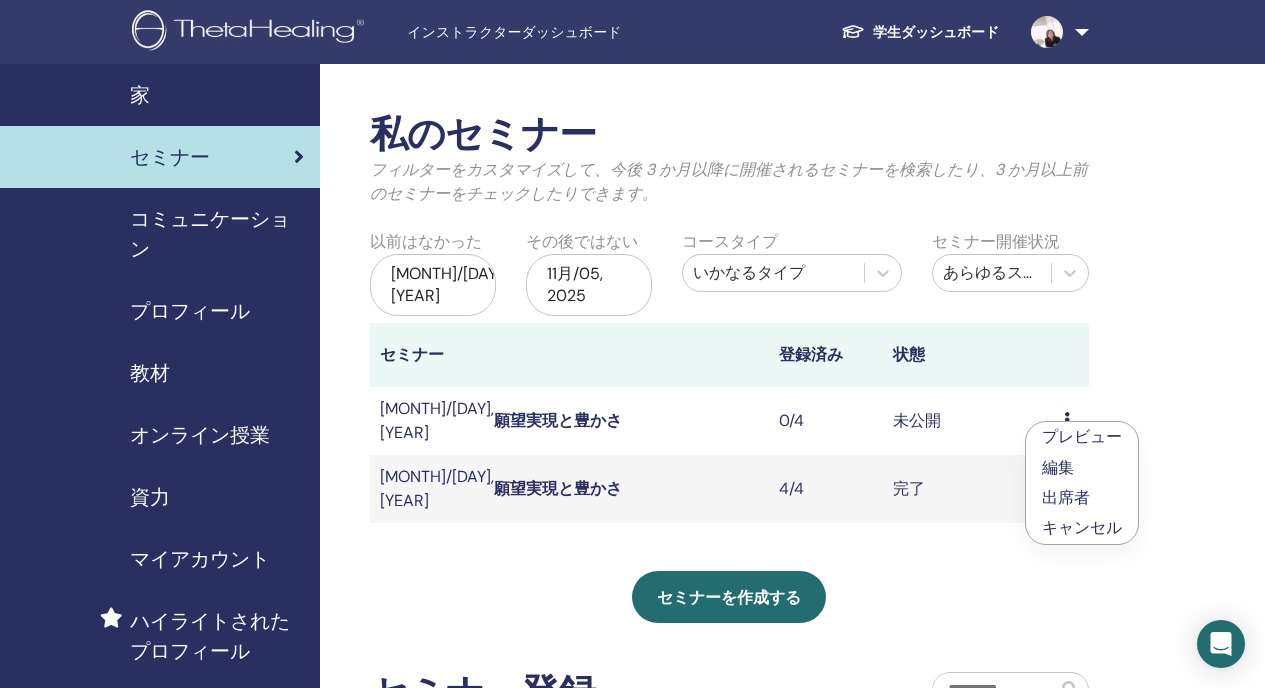 click on "編集" at bounding box center [1058, 467] 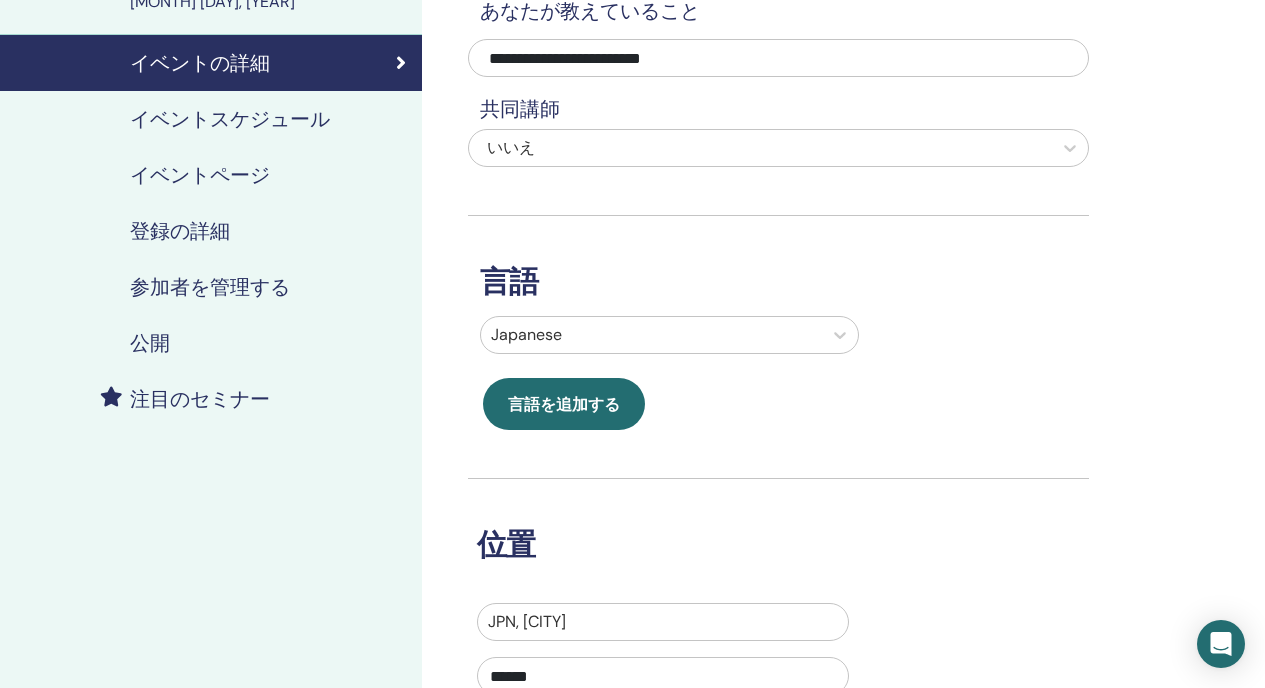 scroll, scrollTop: 211, scrollLeft: 0, axis: vertical 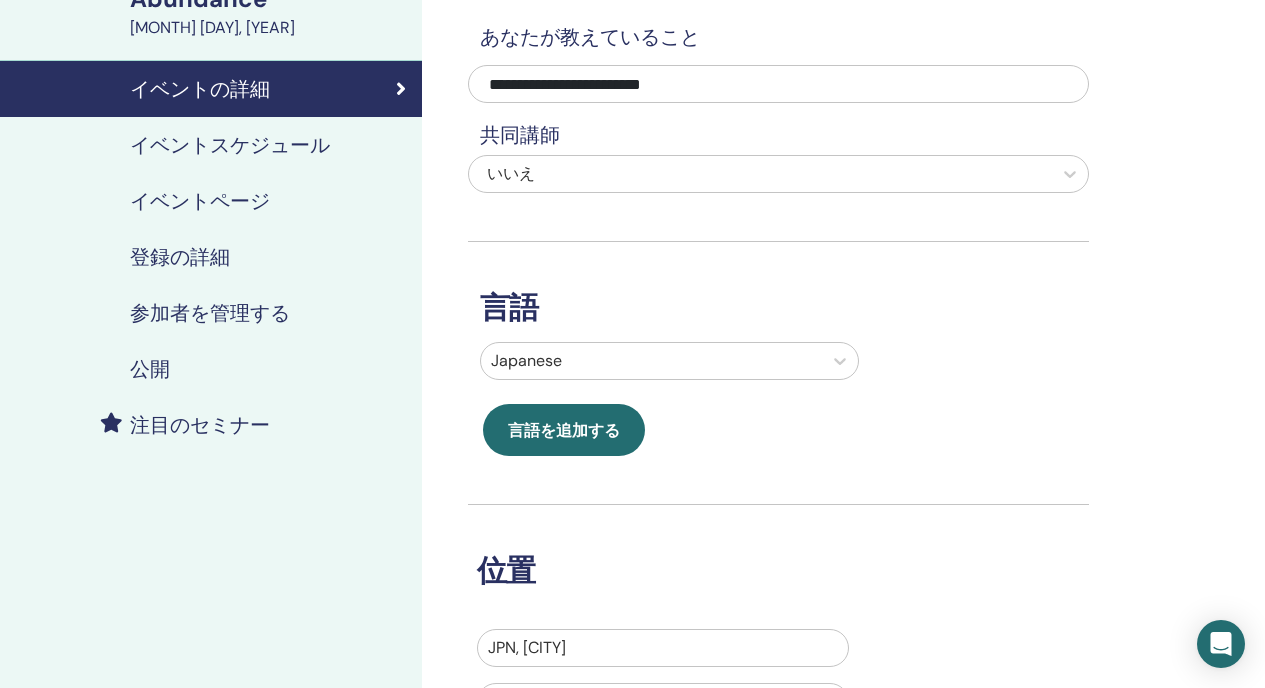 click on "イベントスケジュール" at bounding box center (211, 145) 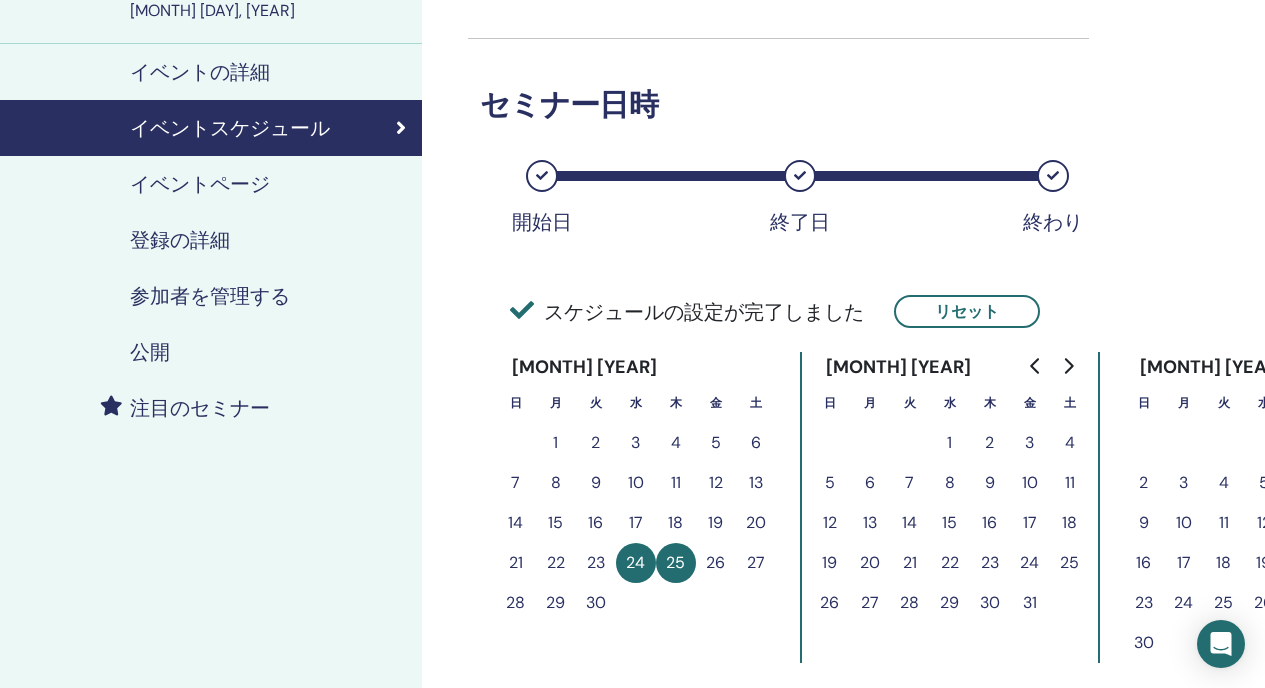 scroll, scrollTop: 213, scrollLeft: 0, axis: vertical 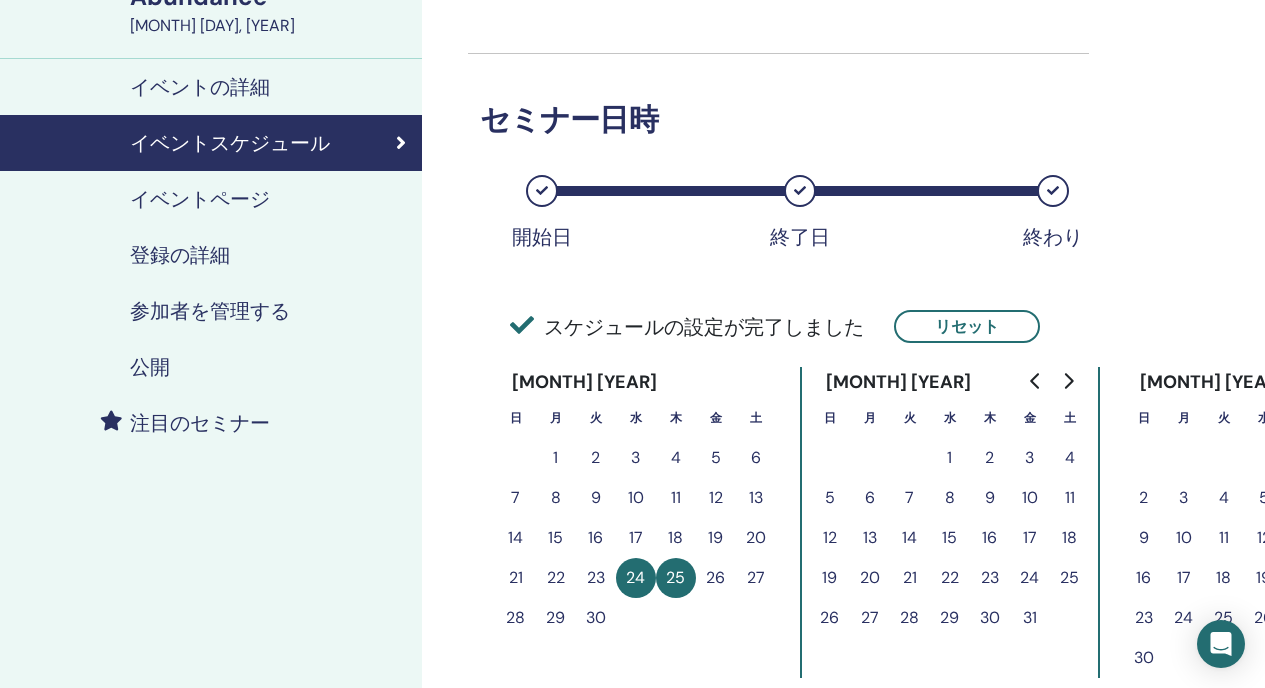 click on "登録の詳細" at bounding box center [211, 255] 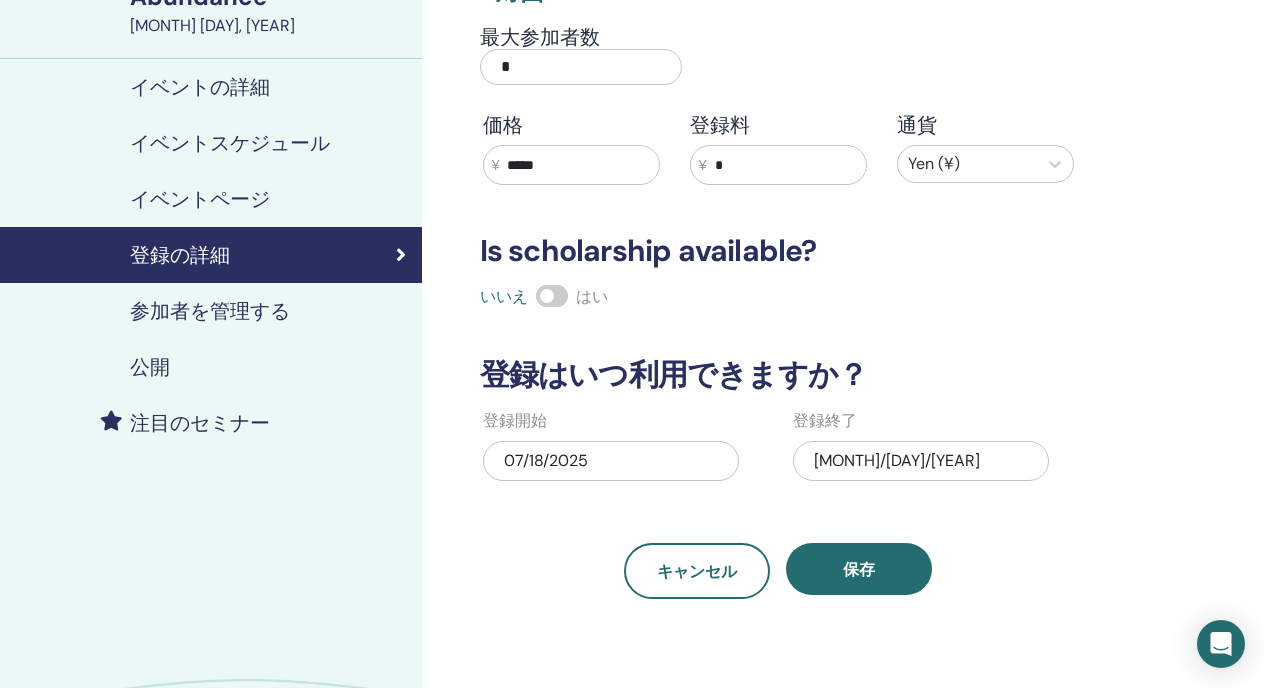 click on "参加者を管理する" at bounding box center (211, 311) 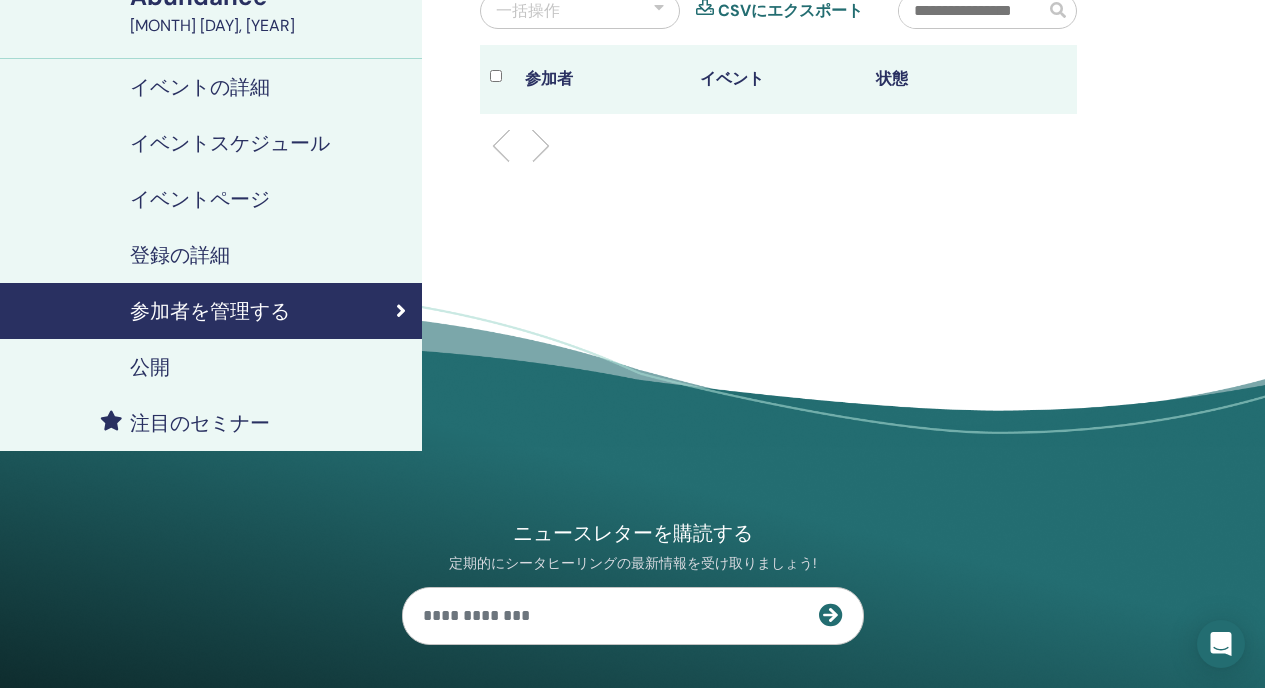 click on "公開" at bounding box center [211, 367] 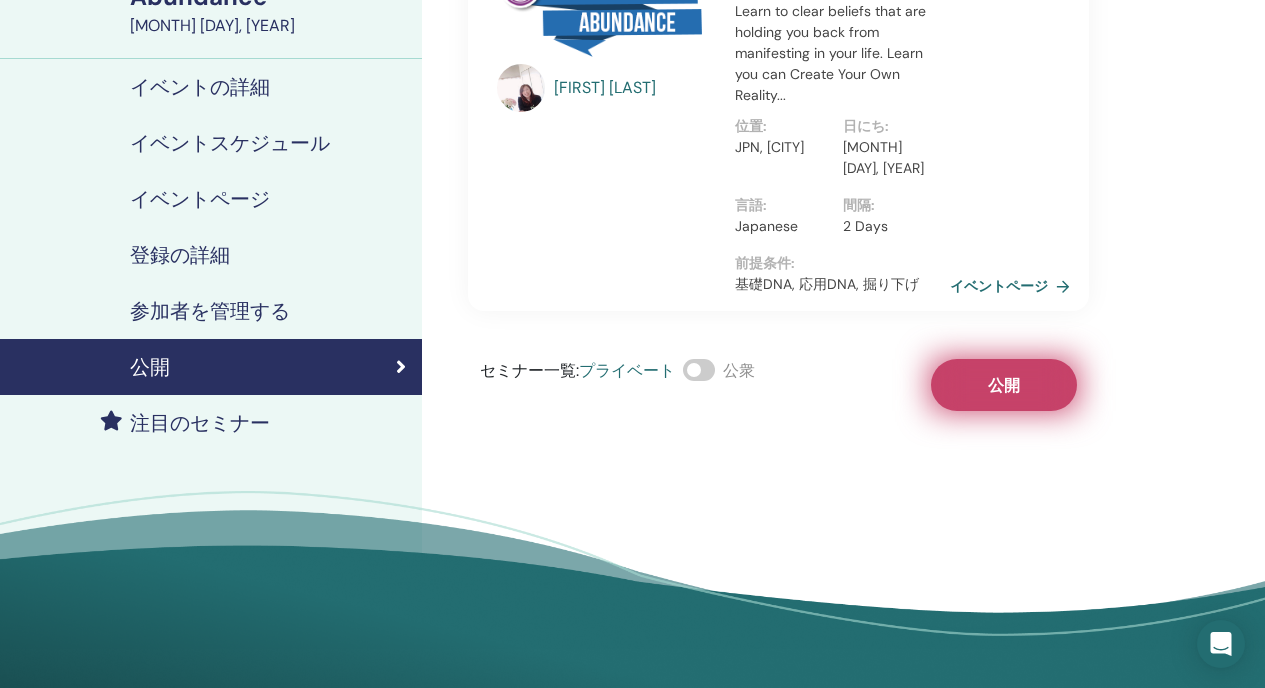 click on "公開" at bounding box center (1004, 385) 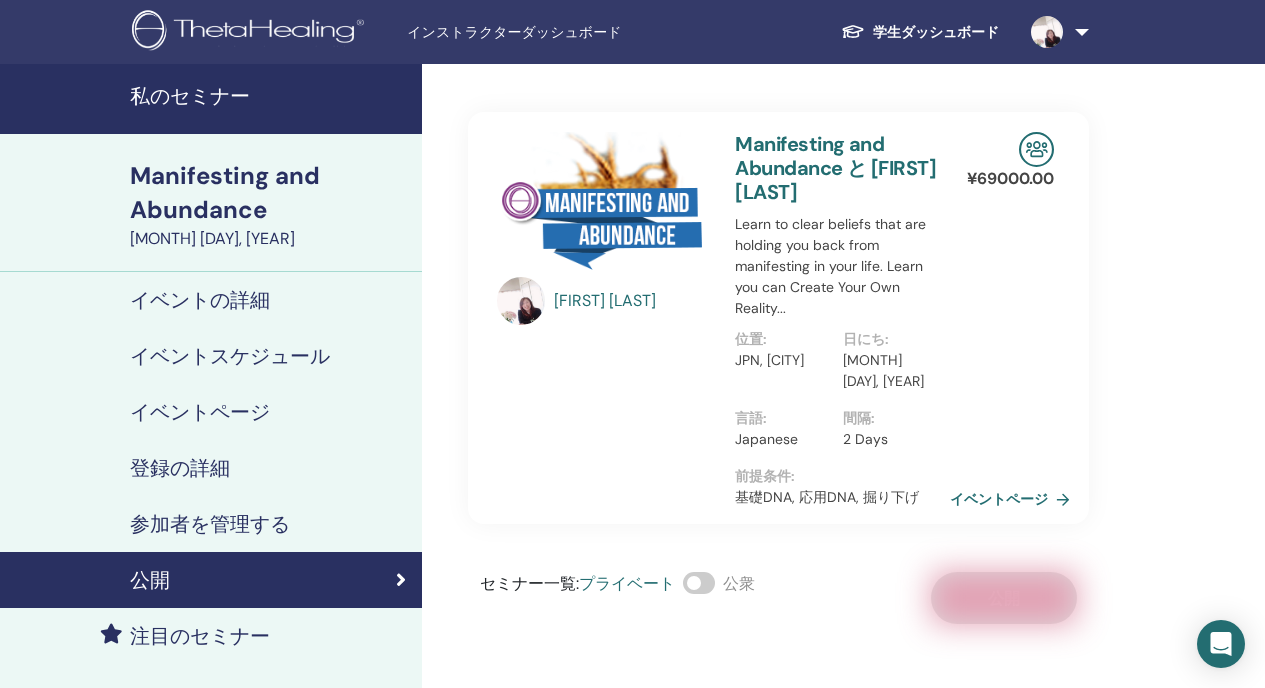 scroll, scrollTop: 0, scrollLeft: 0, axis: both 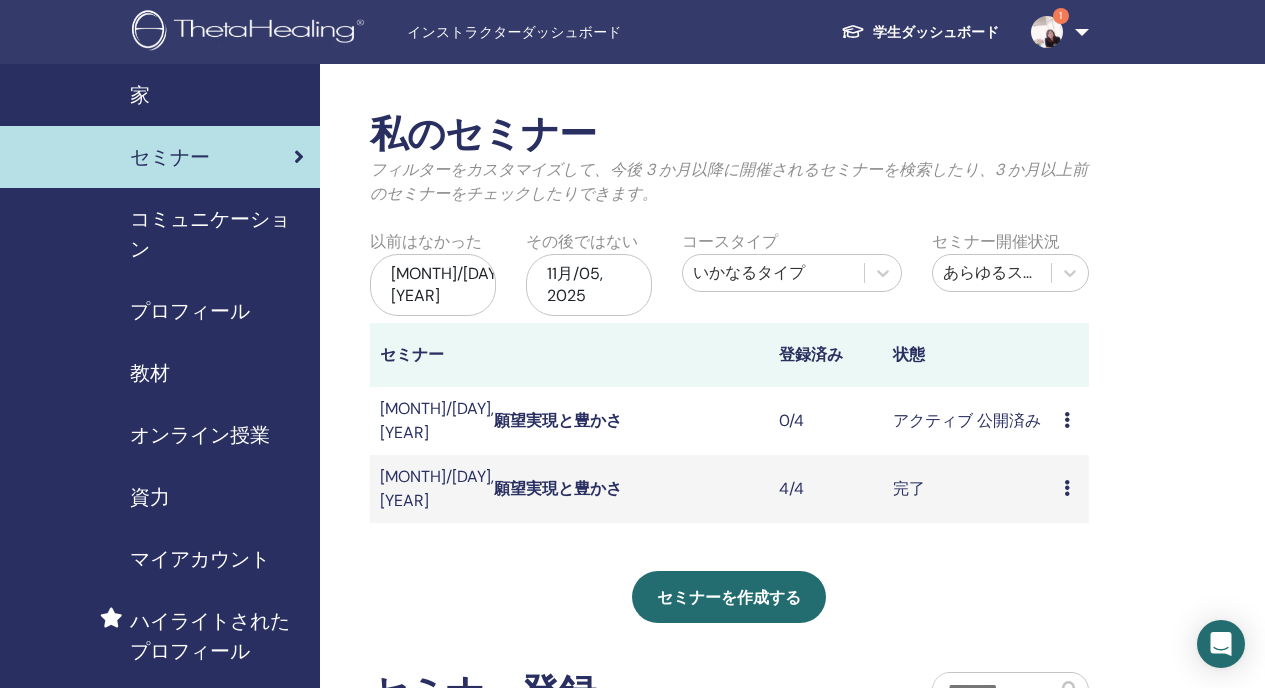 click at bounding box center [1067, 420] 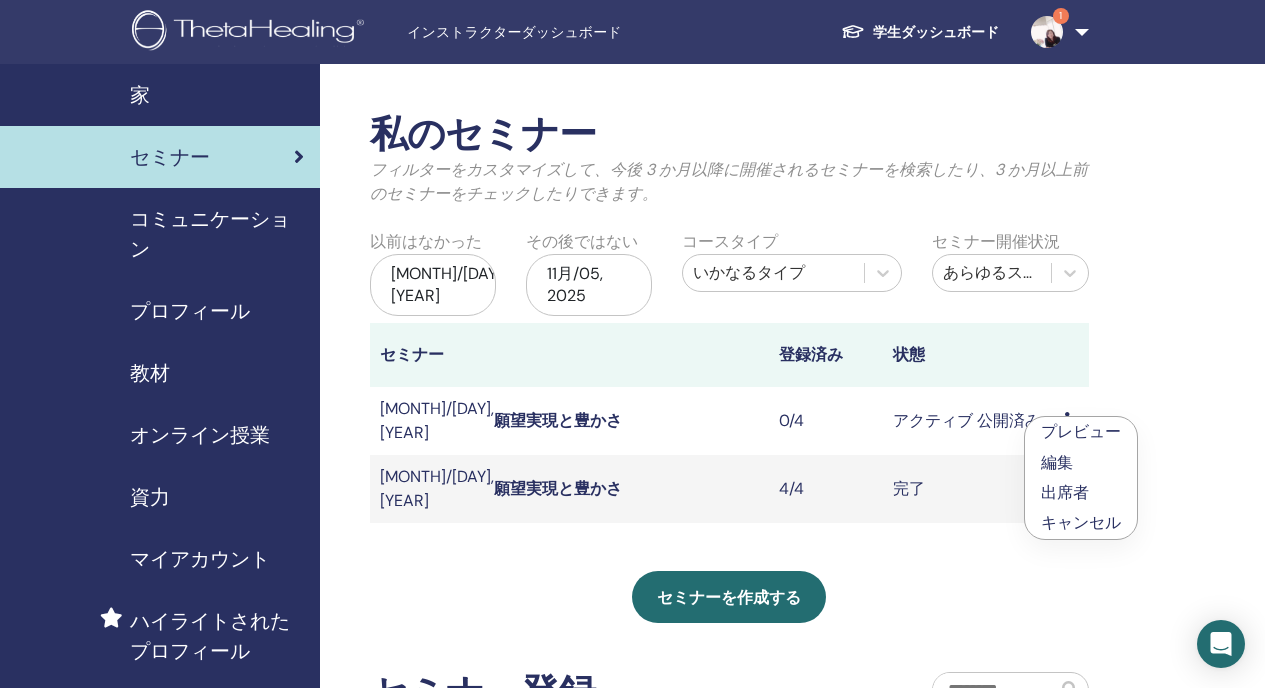 click on "編集" at bounding box center (1057, 462) 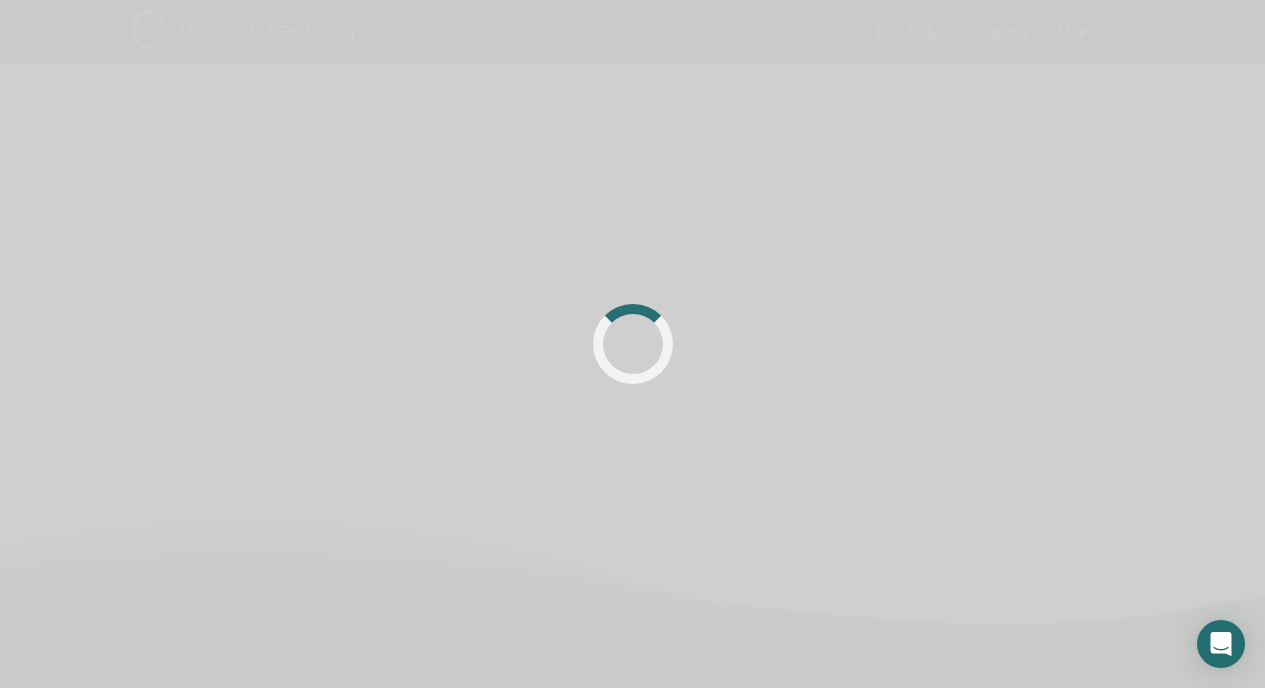 scroll, scrollTop: 0, scrollLeft: 0, axis: both 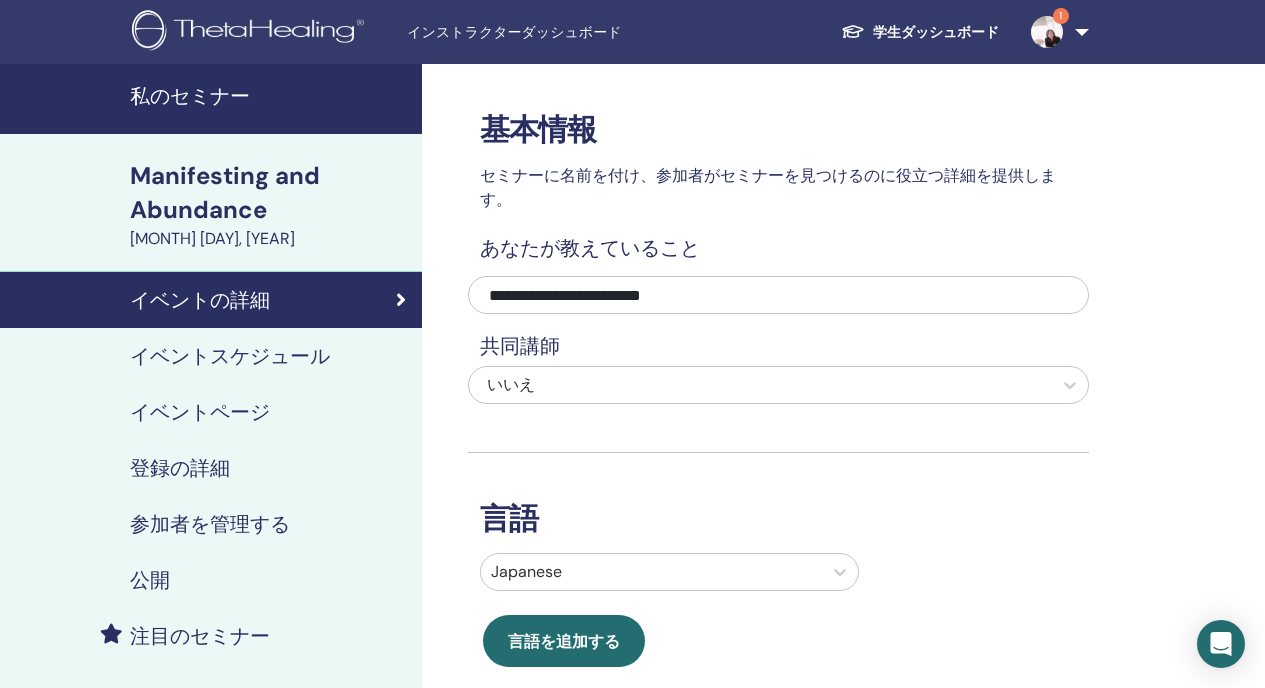 click on "イベントページ" at bounding box center (200, 412) 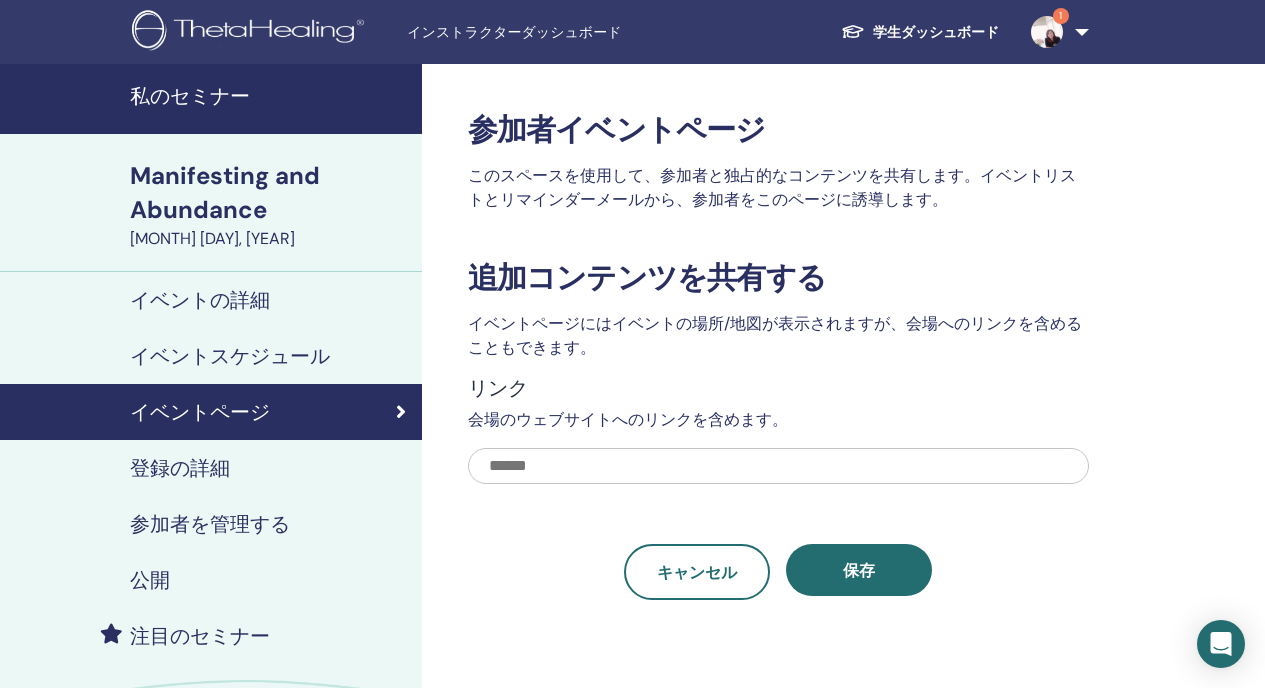 scroll, scrollTop: 0, scrollLeft: 0, axis: both 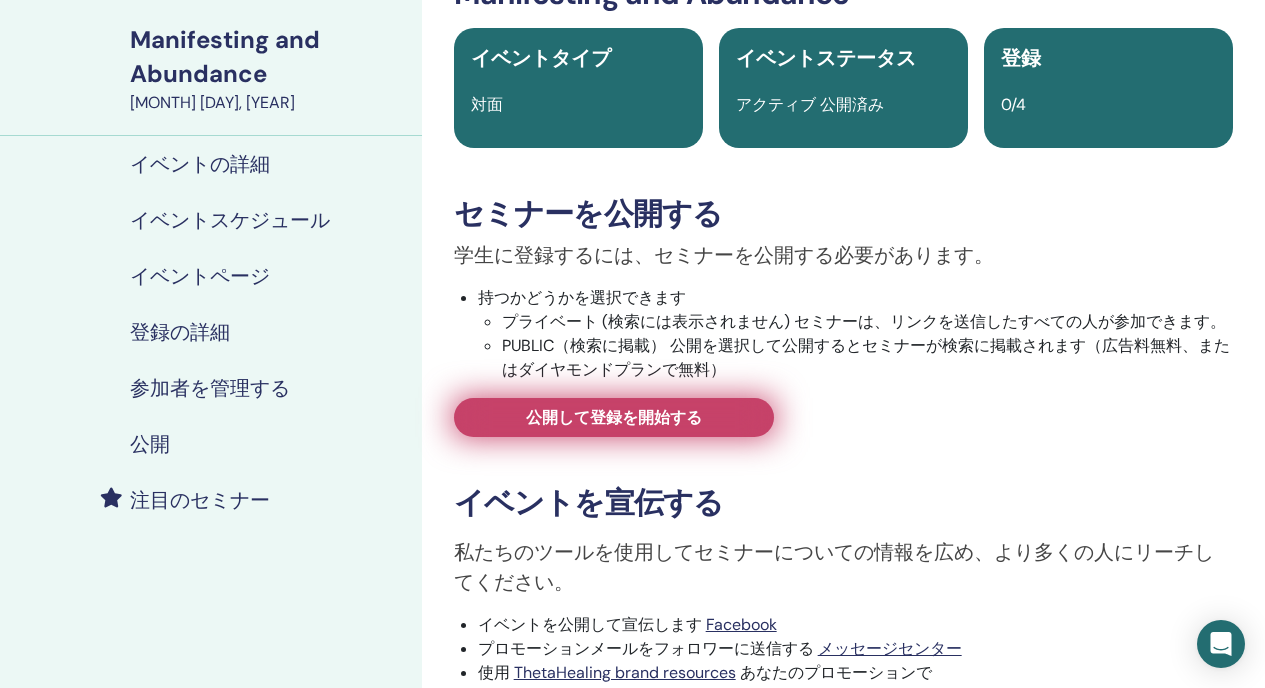 click on "公開して登録を開始する" at bounding box center (614, 417) 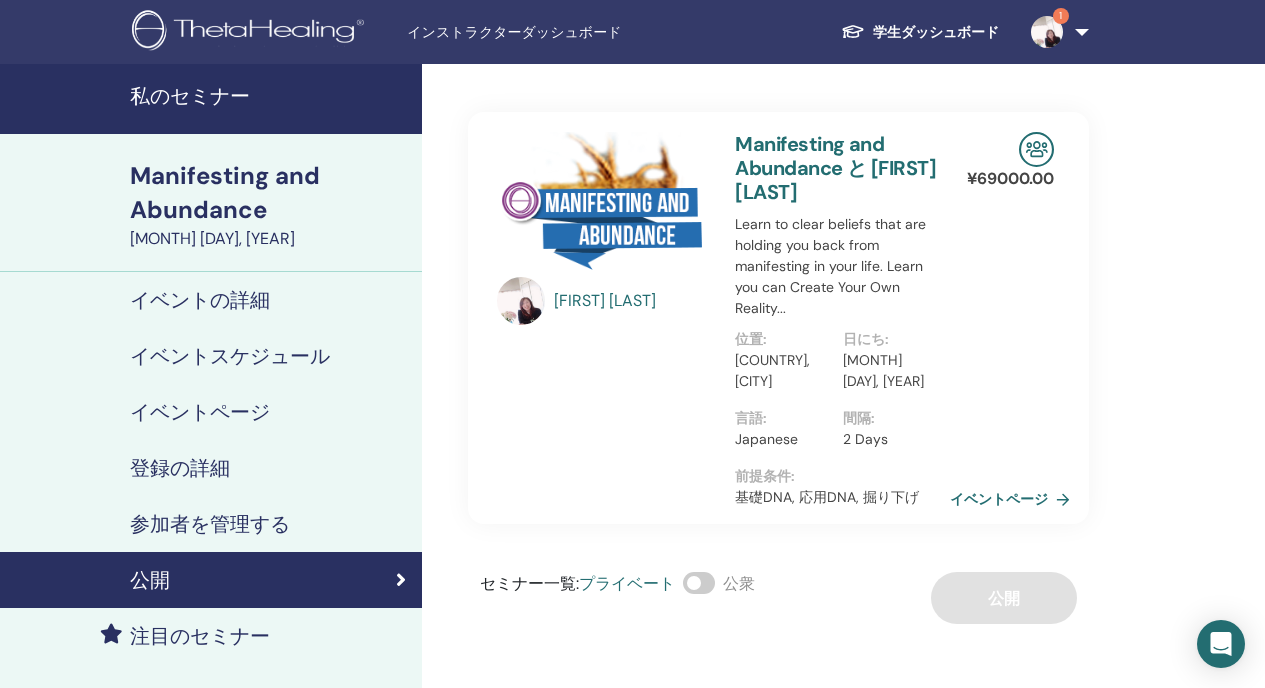 scroll, scrollTop: 0, scrollLeft: 0, axis: both 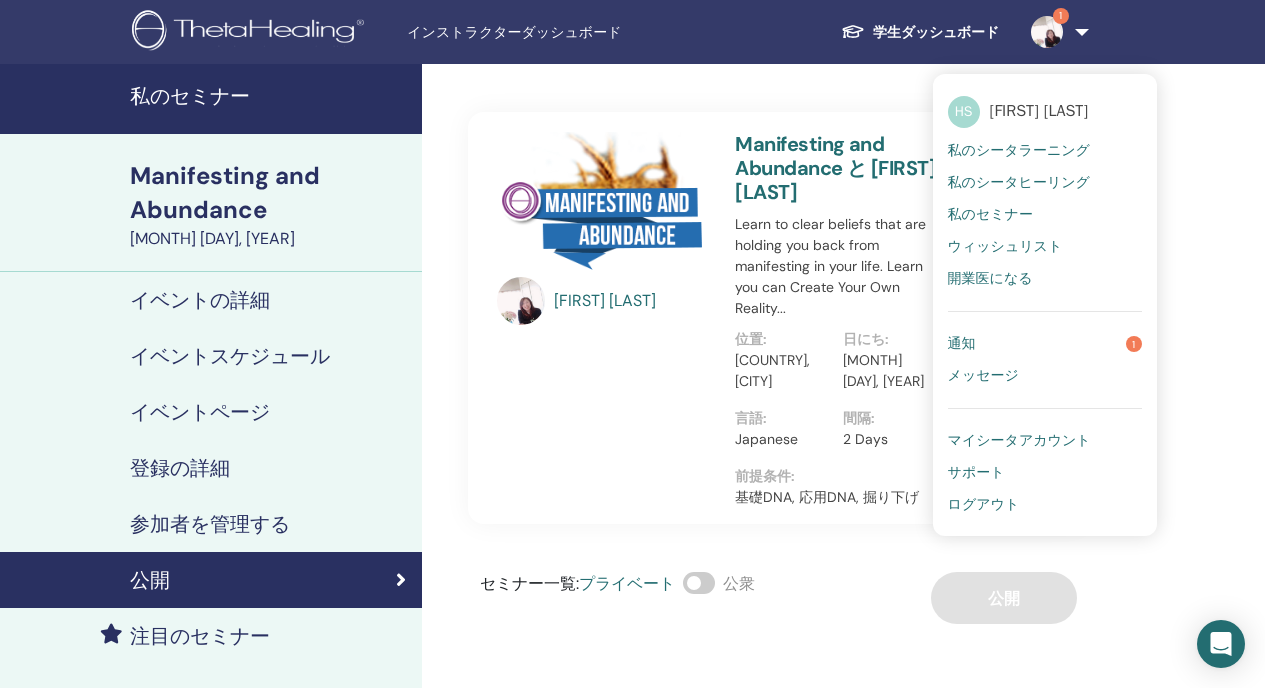 click on "通知" at bounding box center (962, 344) 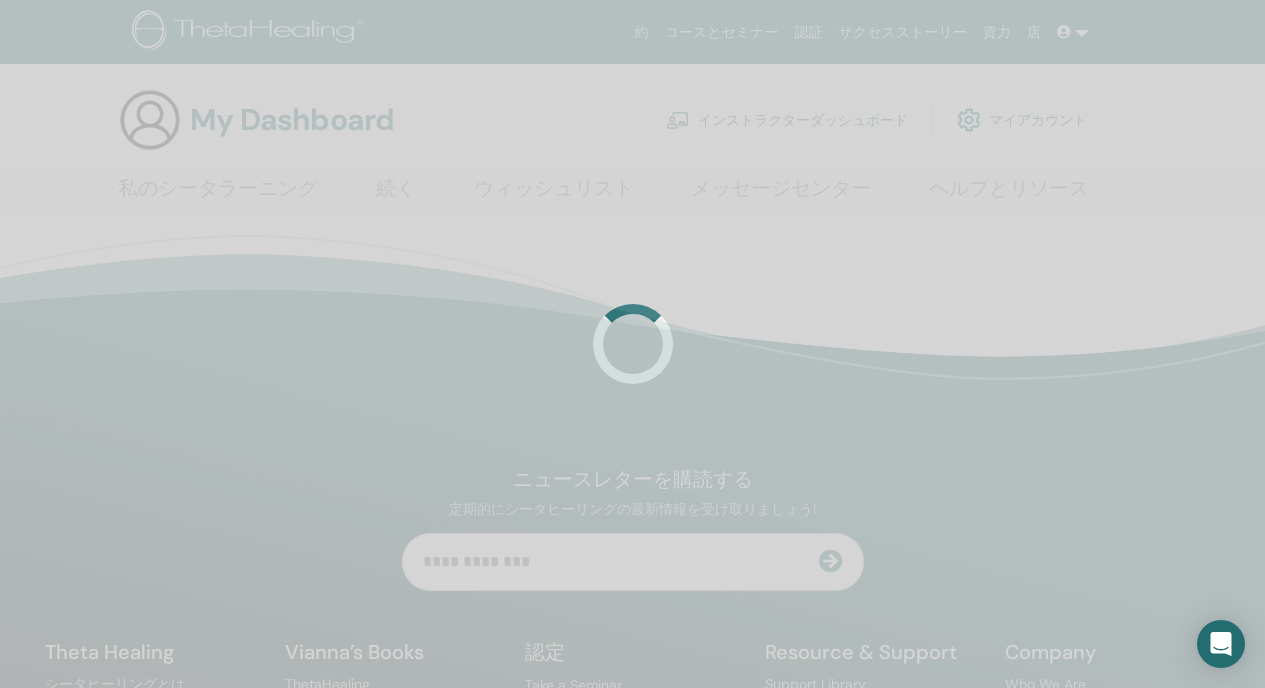 scroll, scrollTop: 0, scrollLeft: 0, axis: both 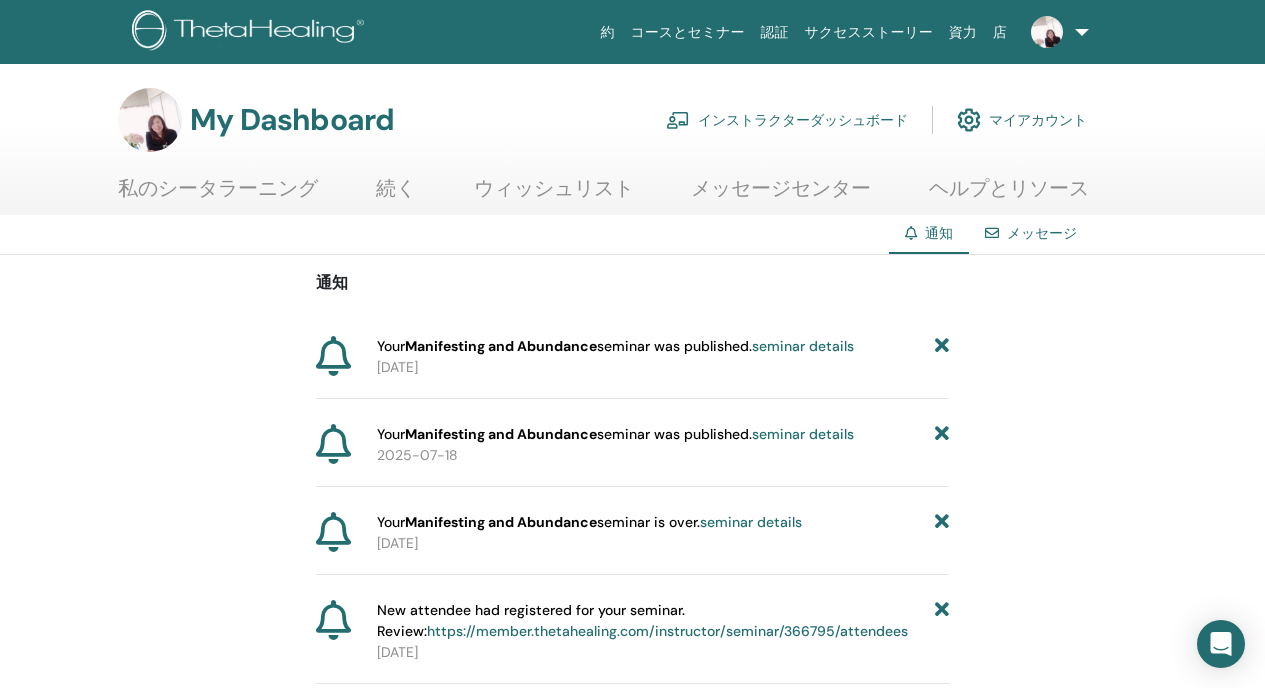 click on "seminar details" at bounding box center (803, 346) 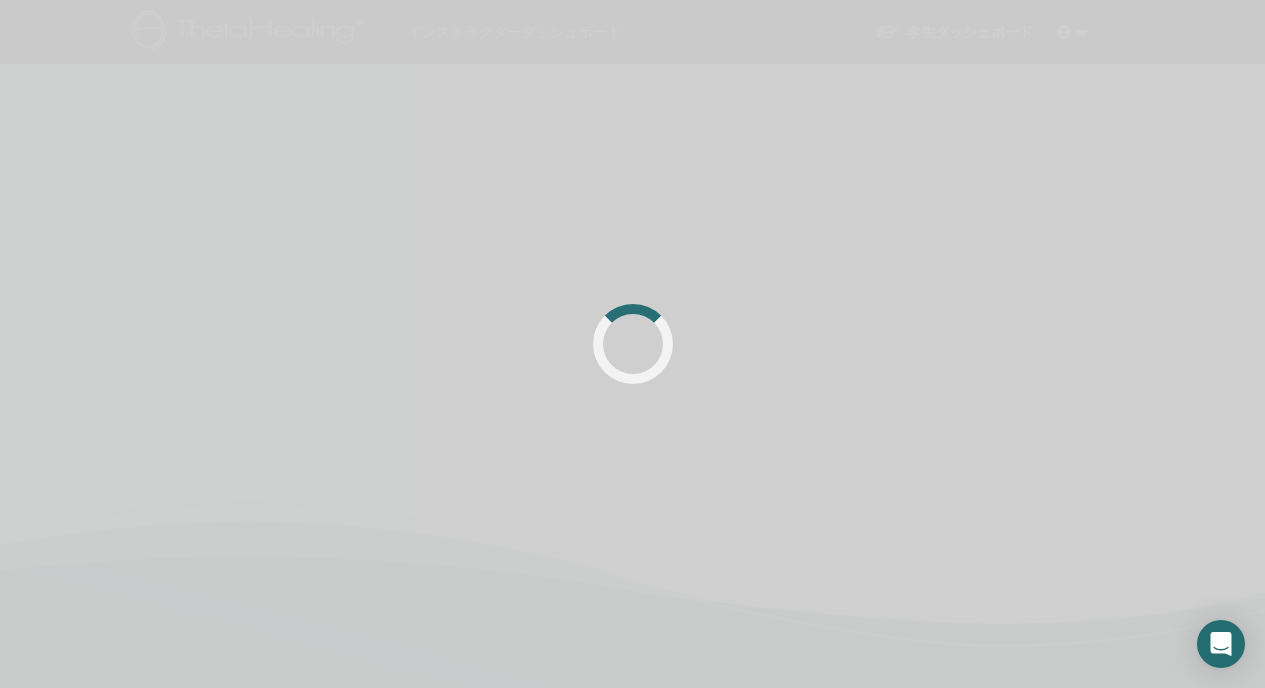 scroll, scrollTop: 0, scrollLeft: 0, axis: both 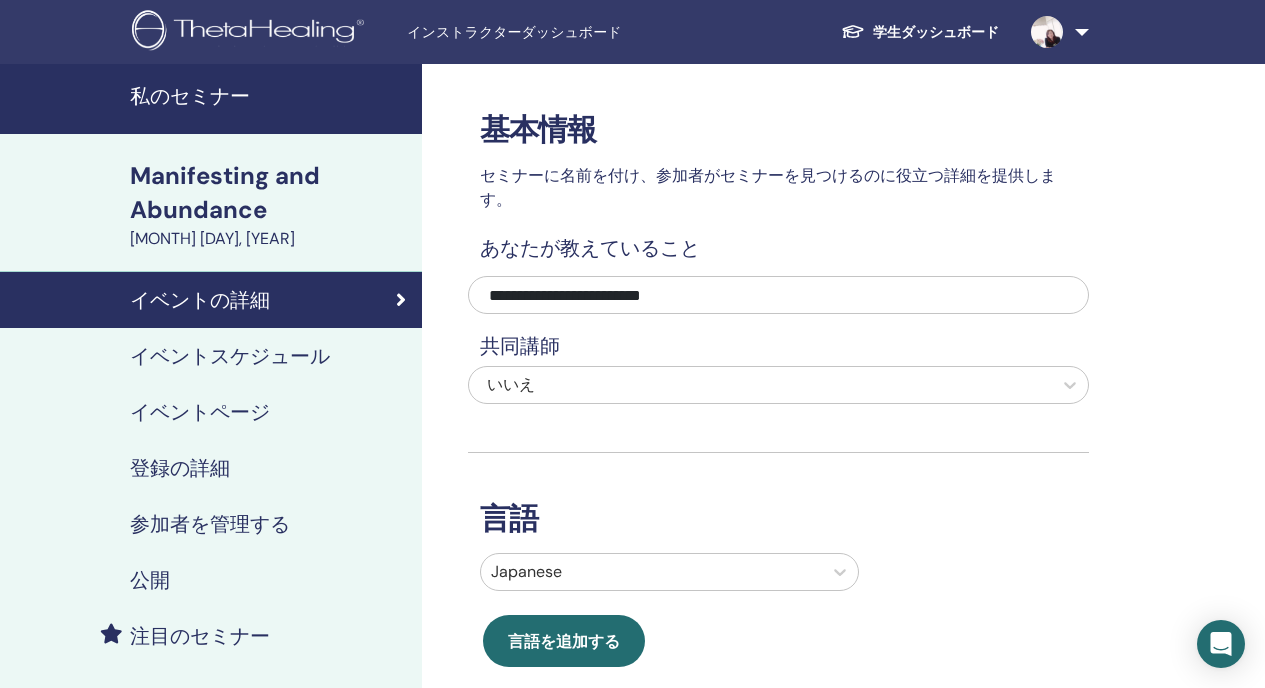 click on "Manifesting and Abundance" at bounding box center [270, 193] 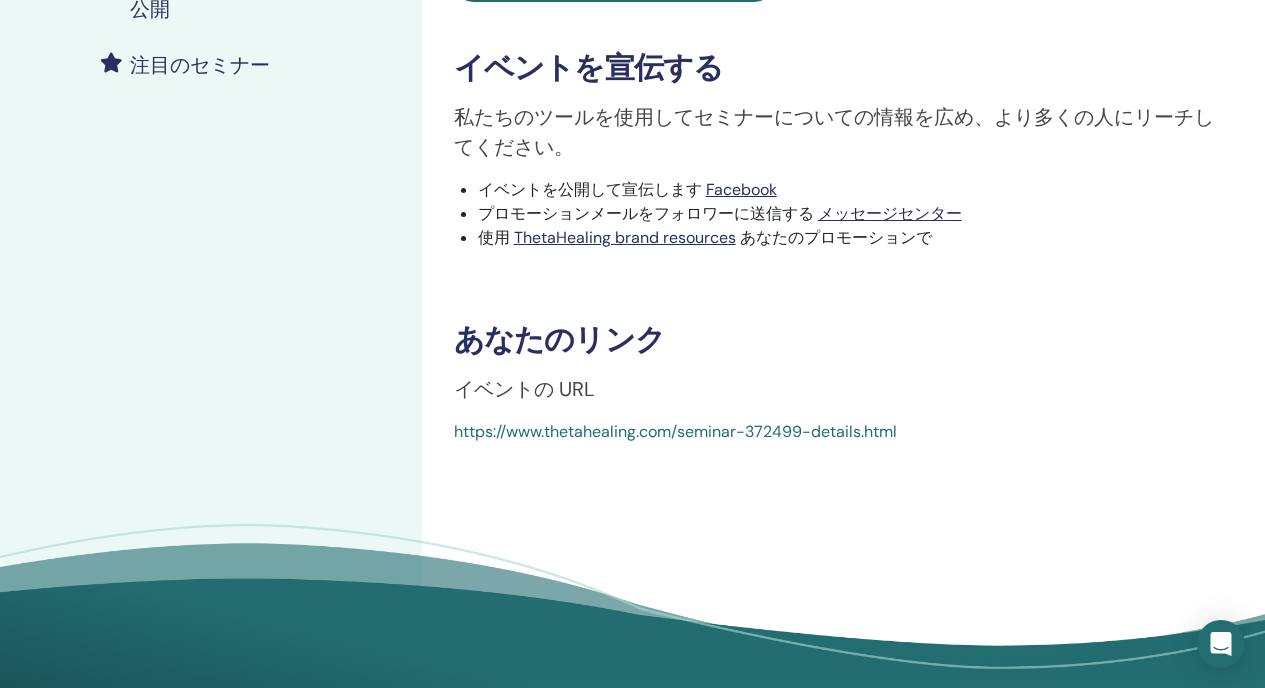 scroll, scrollTop: 573, scrollLeft: 0, axis: vertical 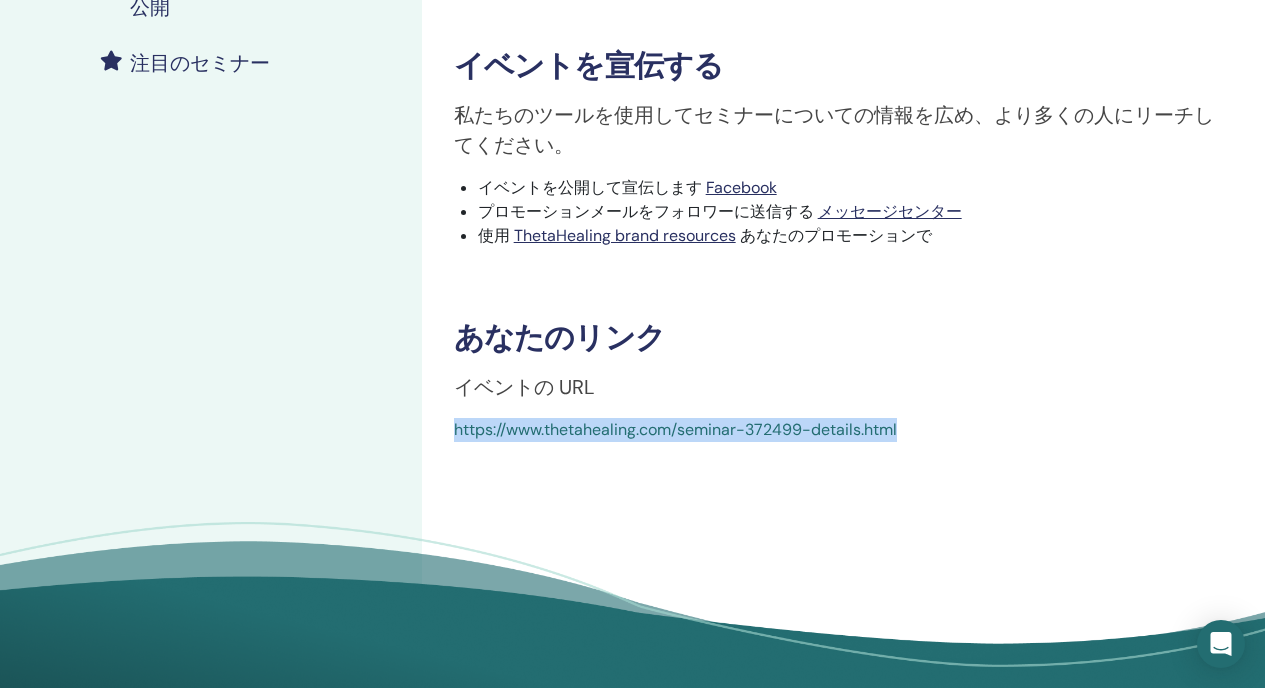 drag, startPoint x: 442, startPoint y: 425, endPoint x: 1003, endPoint y: 437, distance: 561.12836 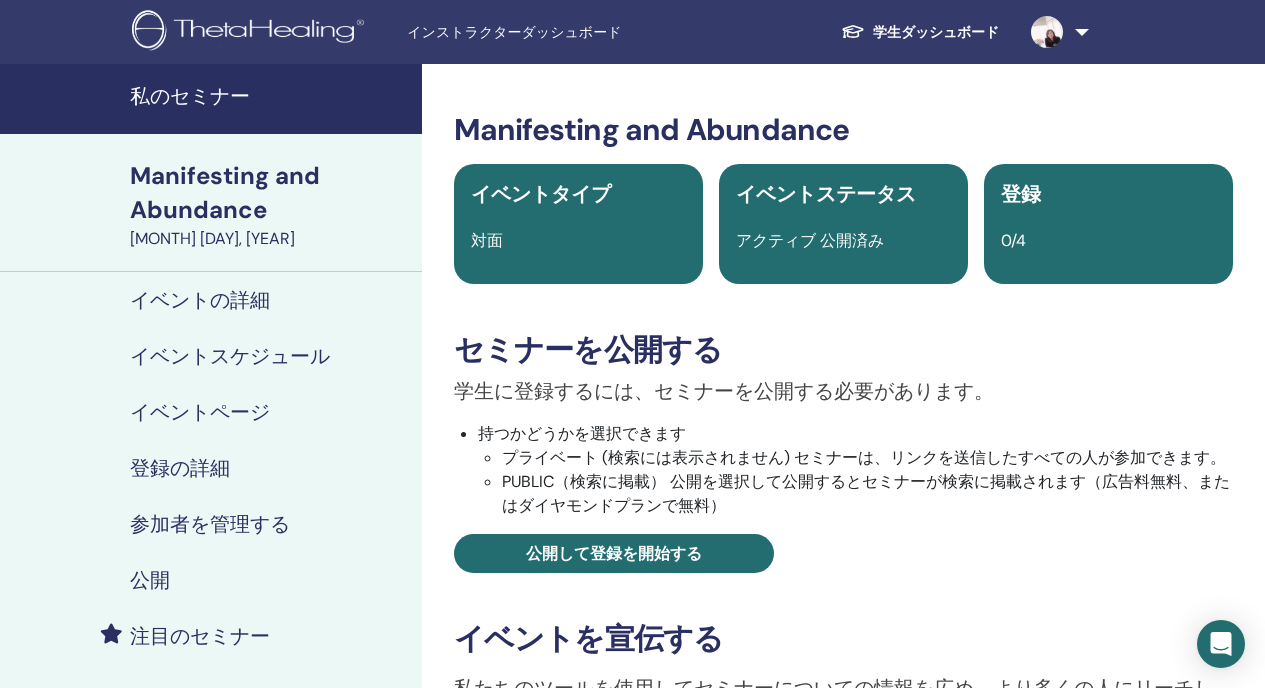 scroll, scrollTop: 0, scrollLeft: 0, axis: both 